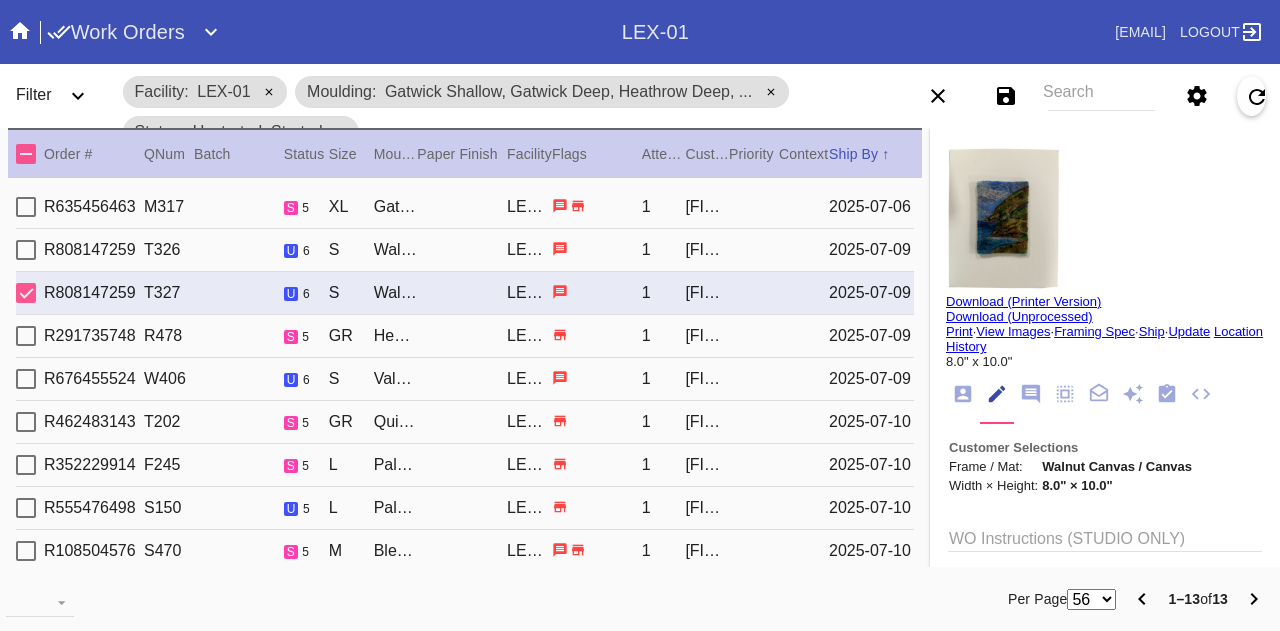 scroll, scrollTop: 0, scrollLeft: 0, axis: both 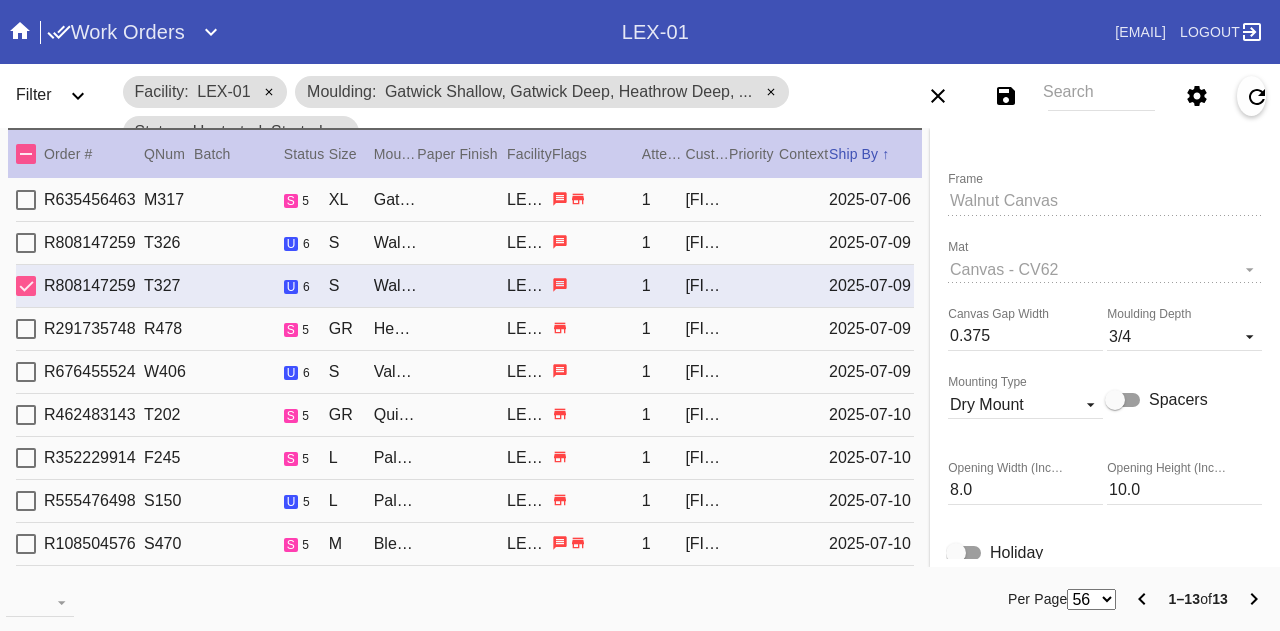 click at bounding box center (20, 32) 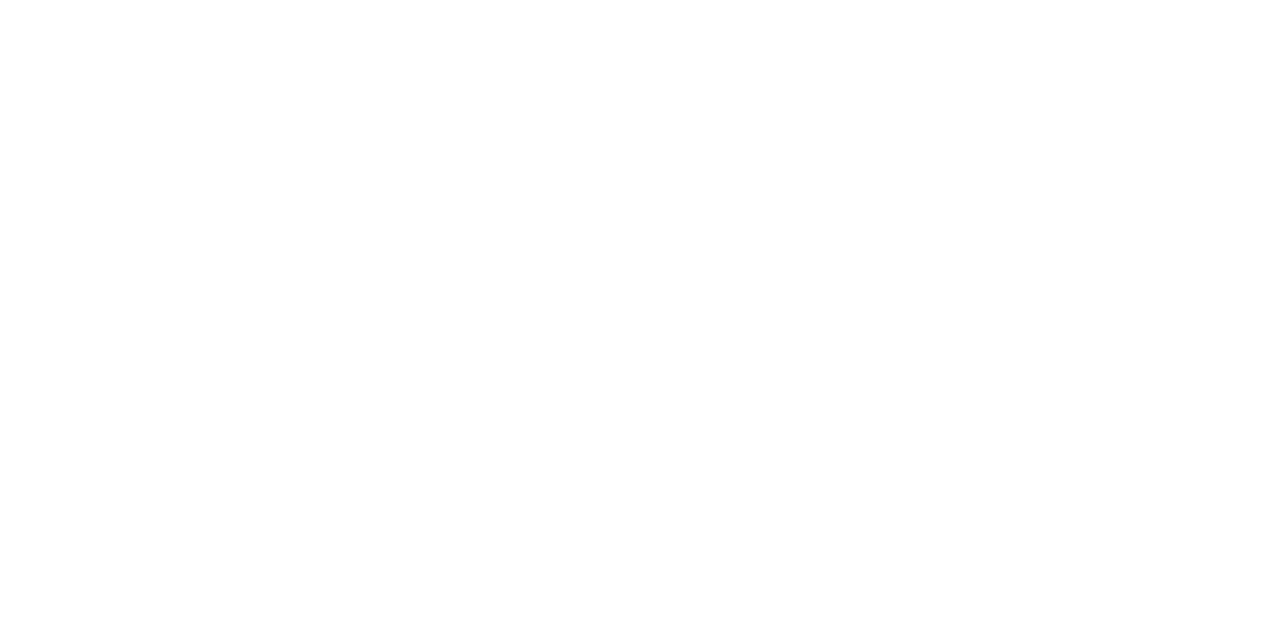 scroll, scrollTop: 0, scrollLeft: 0, axis: both 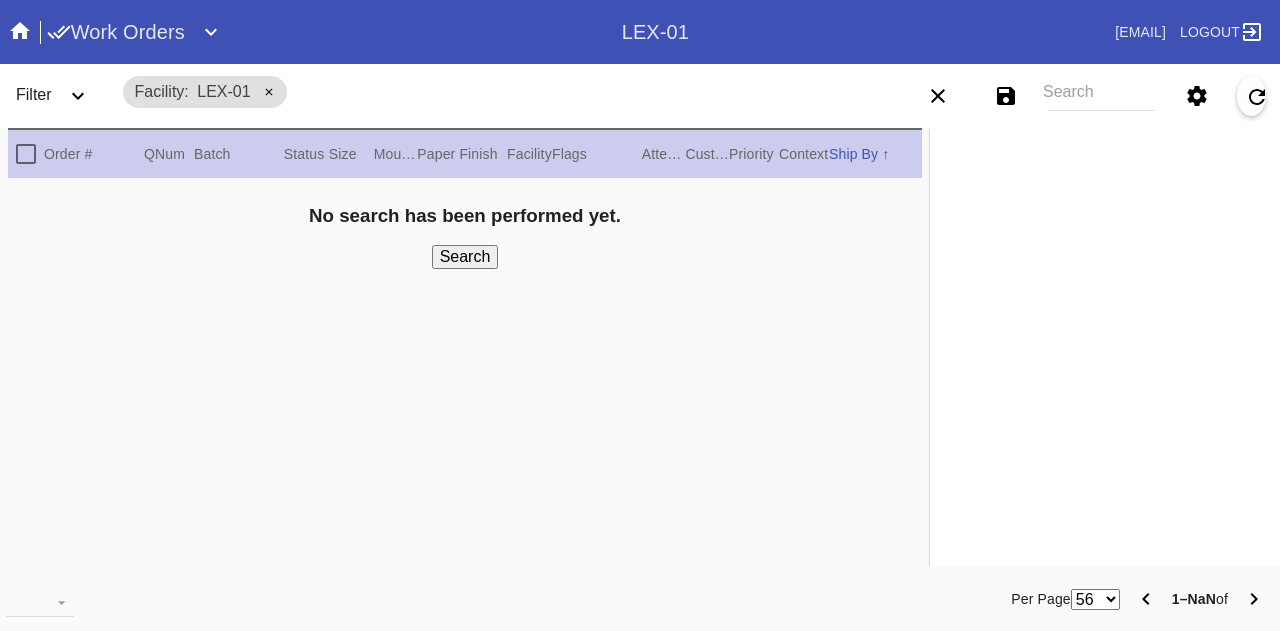 click on "Search" at bounding box center (1101, 96) 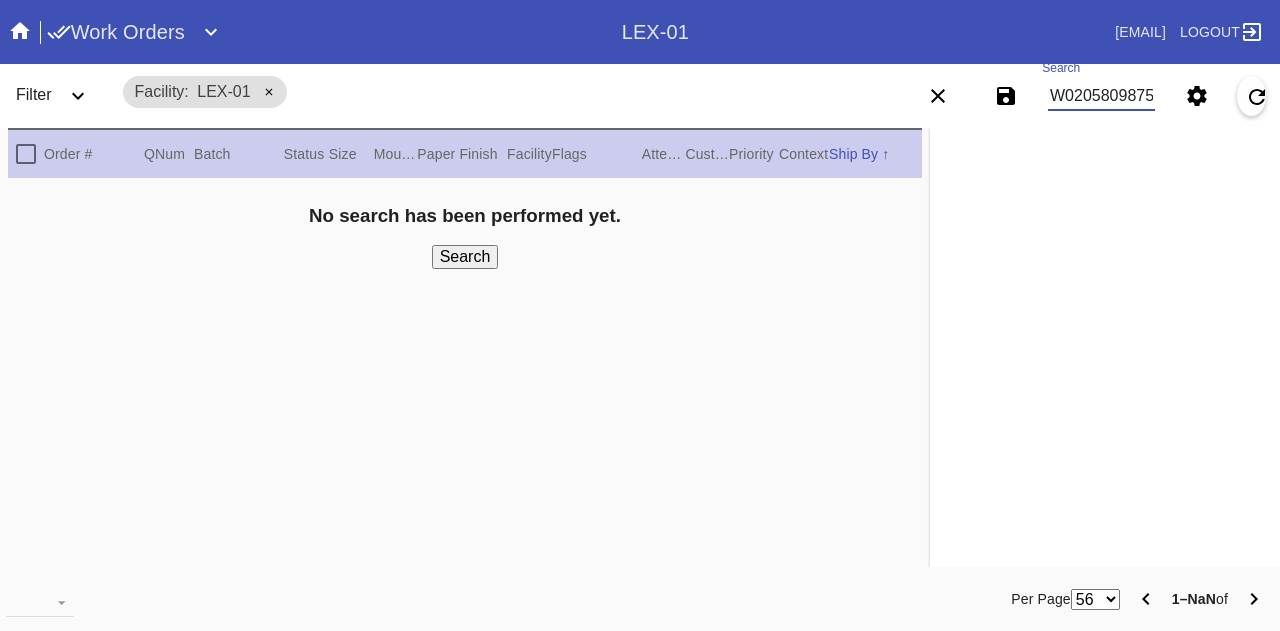 type on "W020580987515093" 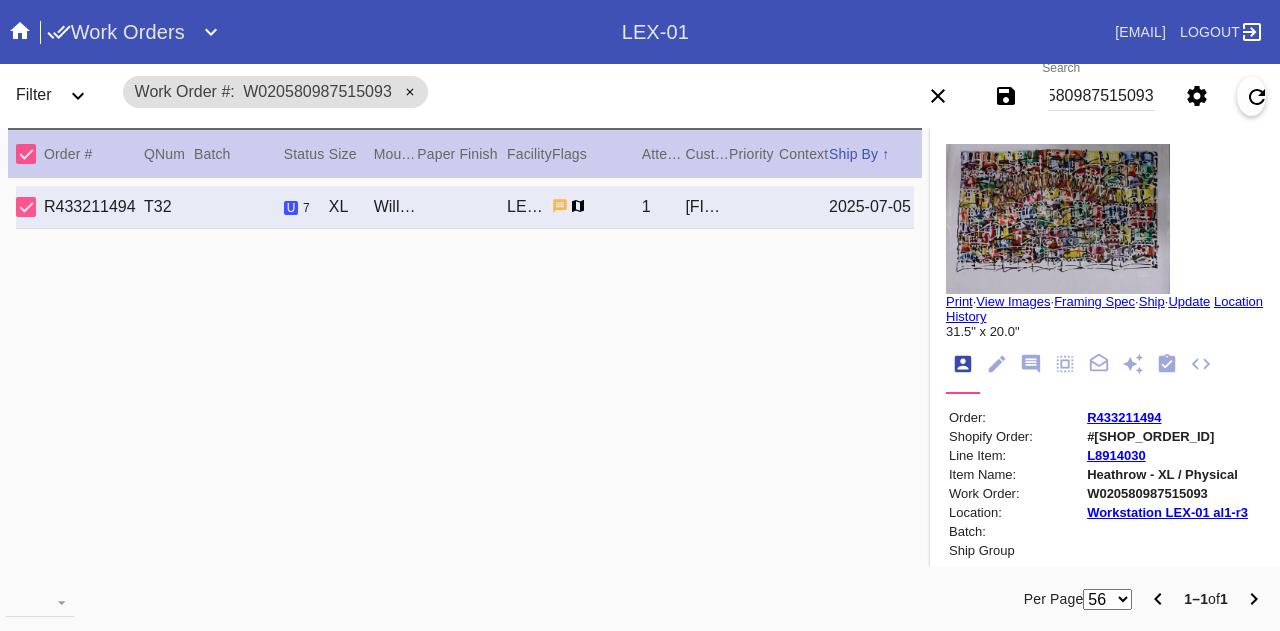 scroll, scrollTop: 0, scrollLeft: 0, axis: both 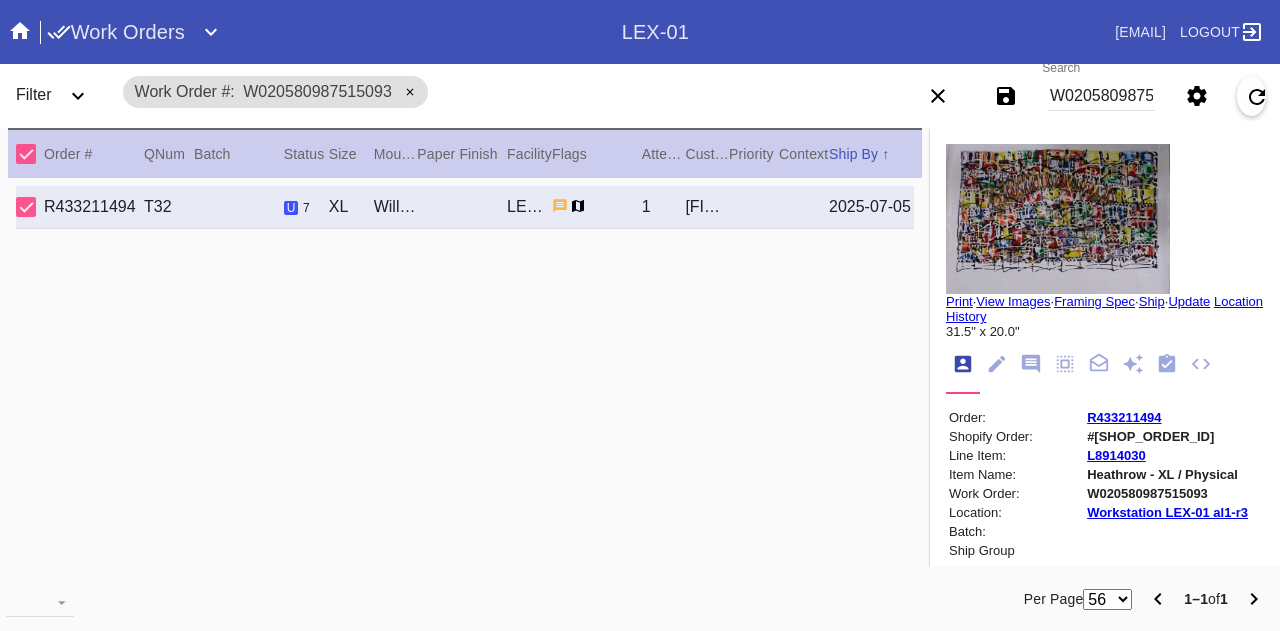 click at bounding box center [996, 365] 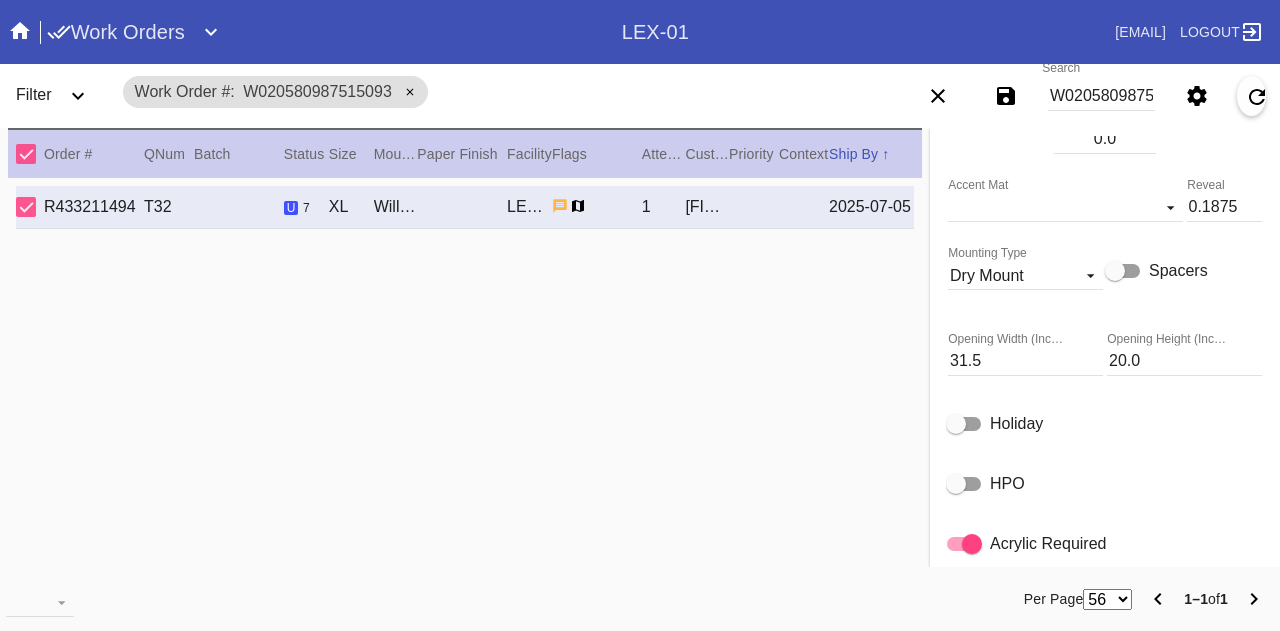 scroll, scrollTop: 838, scrollLeft: 0, axis: vertical 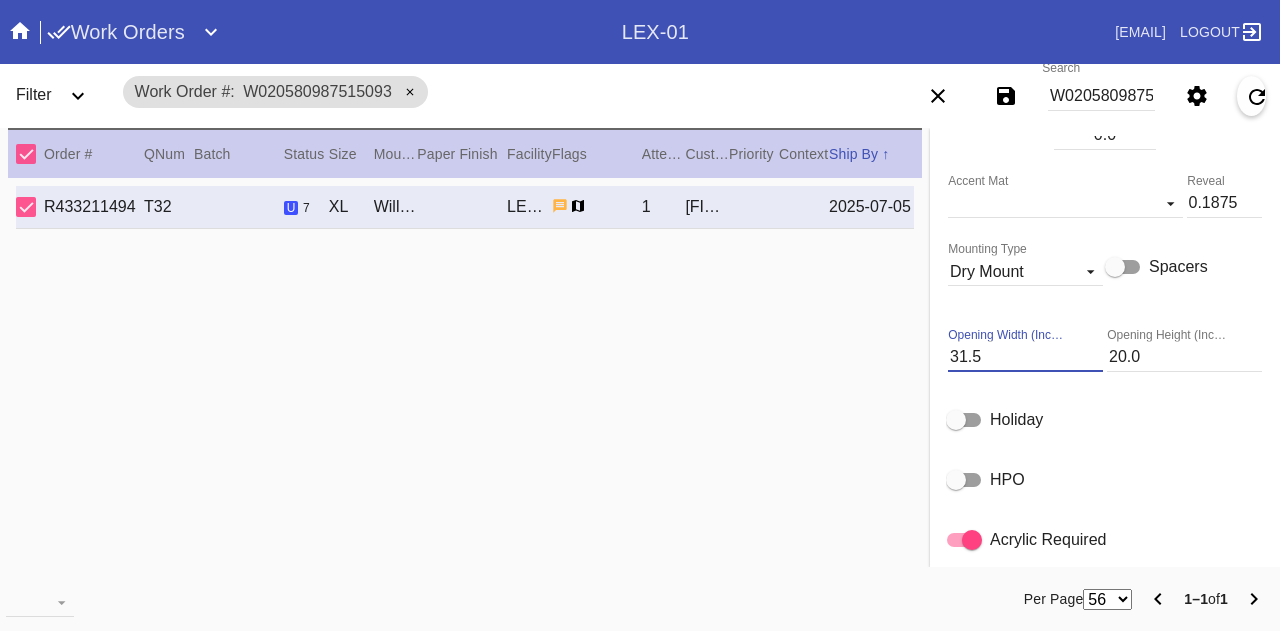 drag, startPoint x: 993, startPoint y: 370, endPoint x: 646, endPoint y: 471, distance: 361.40005 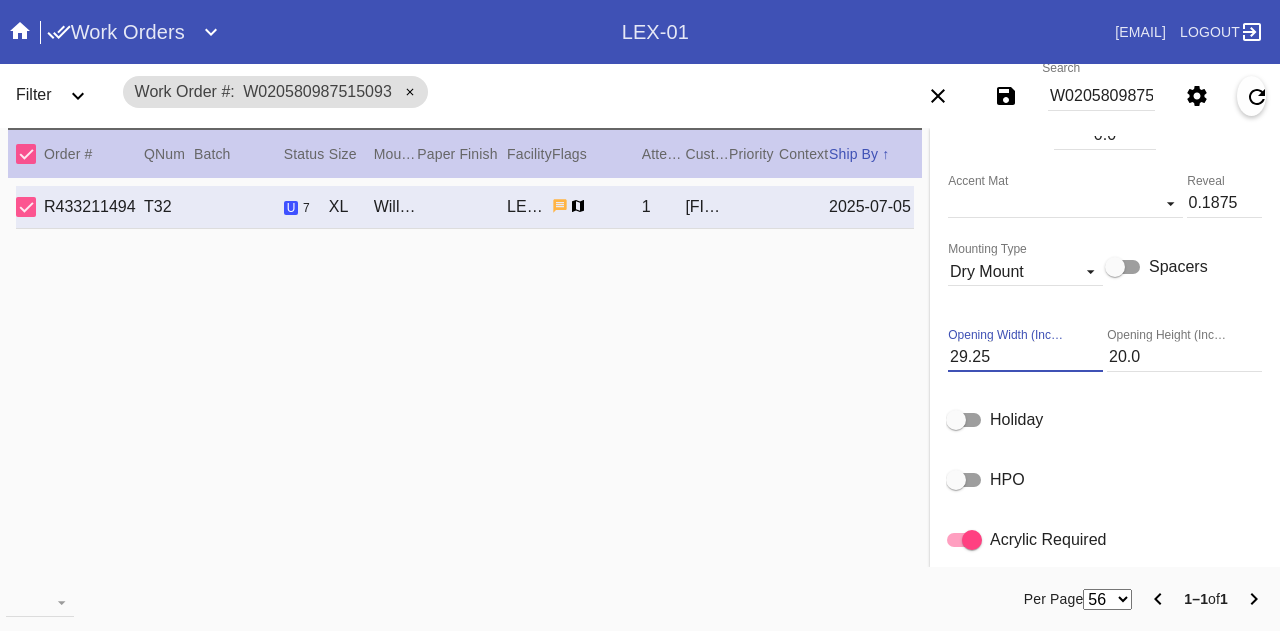 type on "29.25" 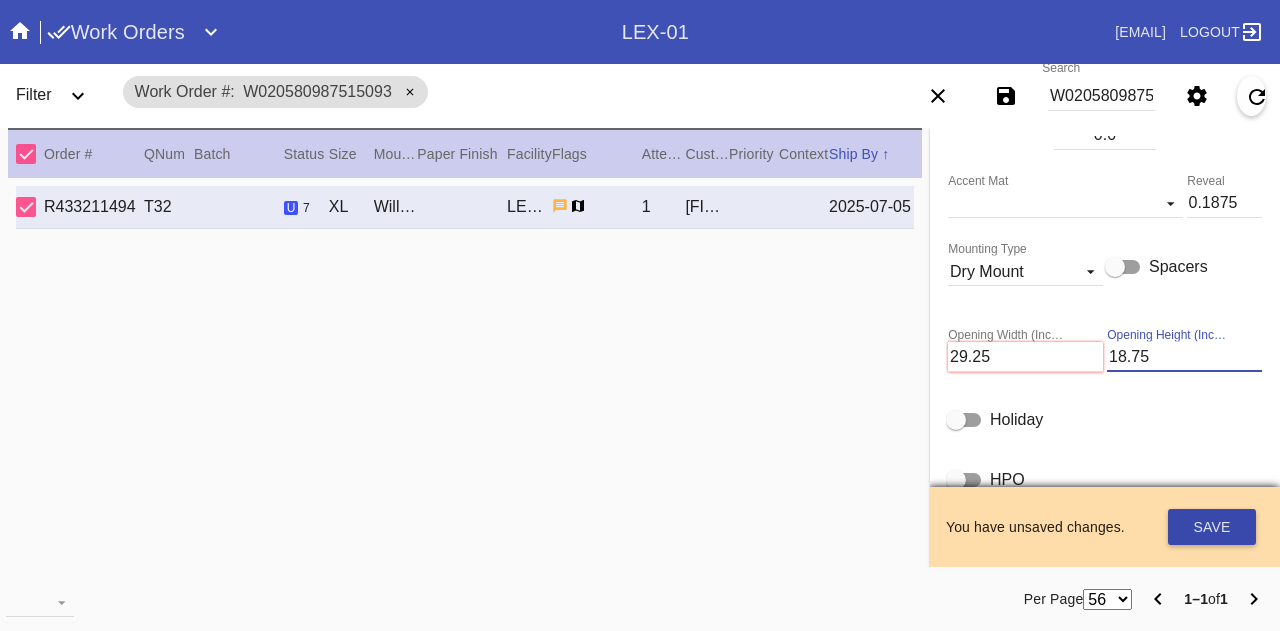 type on "18.75" 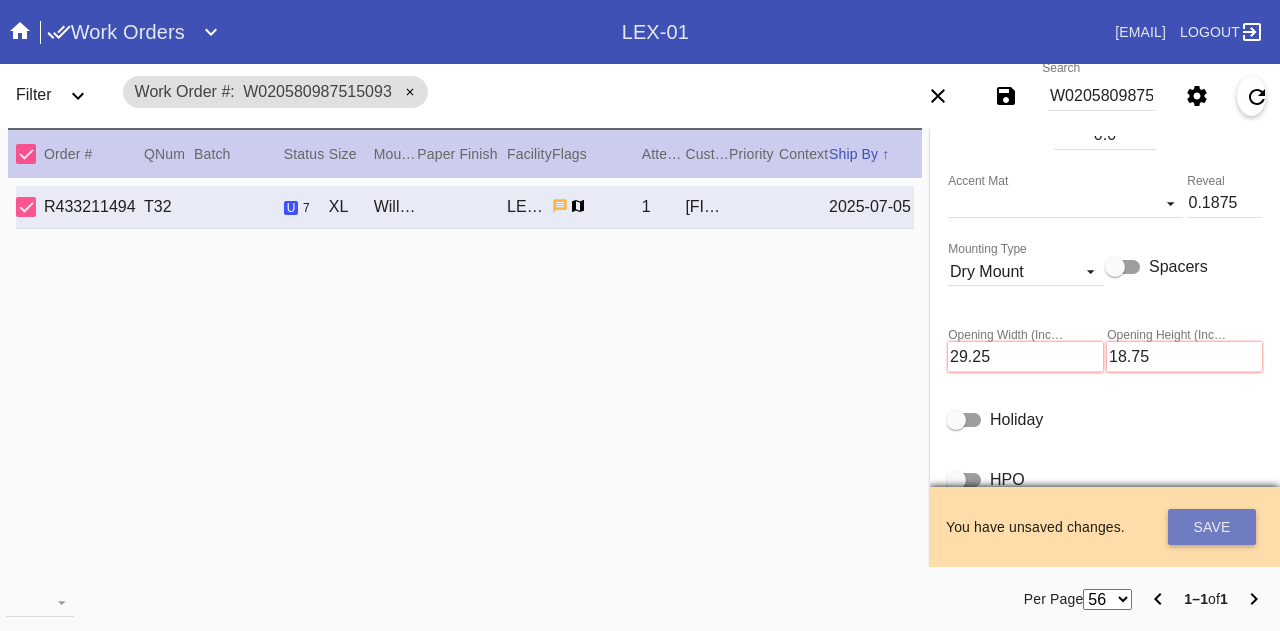 click on "Save" at bounding box center [1212, 527] 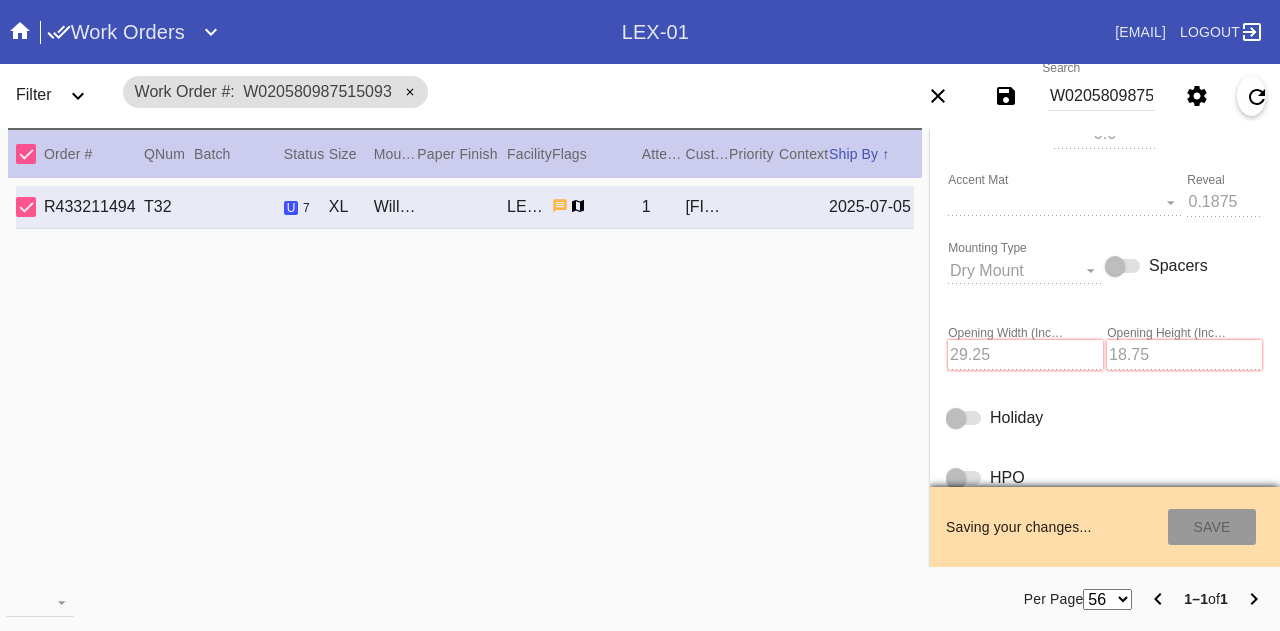 click on "Select a Work Order Print  ·  View Images  ·  Framing Spec  ·  Ship  ·  Update  Location History 31.5" x 20.0"                                 Order: [ORDER_ID] Shopify Order: #[SHOP_ORDER_ID] Line Item: [LINE_ITEM] Item Name: Heathrow - XL / Physical Work Order: [WORK_ORDER] Location: Workstation LEX-01 al1-r3 Batch: Ship Group Schedule Work (Beta) Facility: LEX-01 change RFID:      Assign RFID          Batch Batch New Batch LEX01-250606-006 () LEX01-250531-009 () LEX01-250327-001 () LEX01-250325-001 () LEX01-250319-006 () LEX01-250306-004 () LEX01-250220-010 () LEX01-250219-008 () LEX01-250211-016 () LEX01-250211-012 () LEX01-250121-012 () LEX01-241224-002 () LEX01-241119-022 () LEX01-241119-014 () LEX01-241021-002 () LEX01-241017-003 () LEX01-241014-006 () LEX01-241003-002 () LEX01-210426-026 () LEX01-210412-039 () LEX01-210313-028 () LEX01-210228-001 () LEX01-210124-003 () LEX01-201218-082 () 200616-38 () 191125-107 () Add to Batch No" at bounding box center (1105, 347) 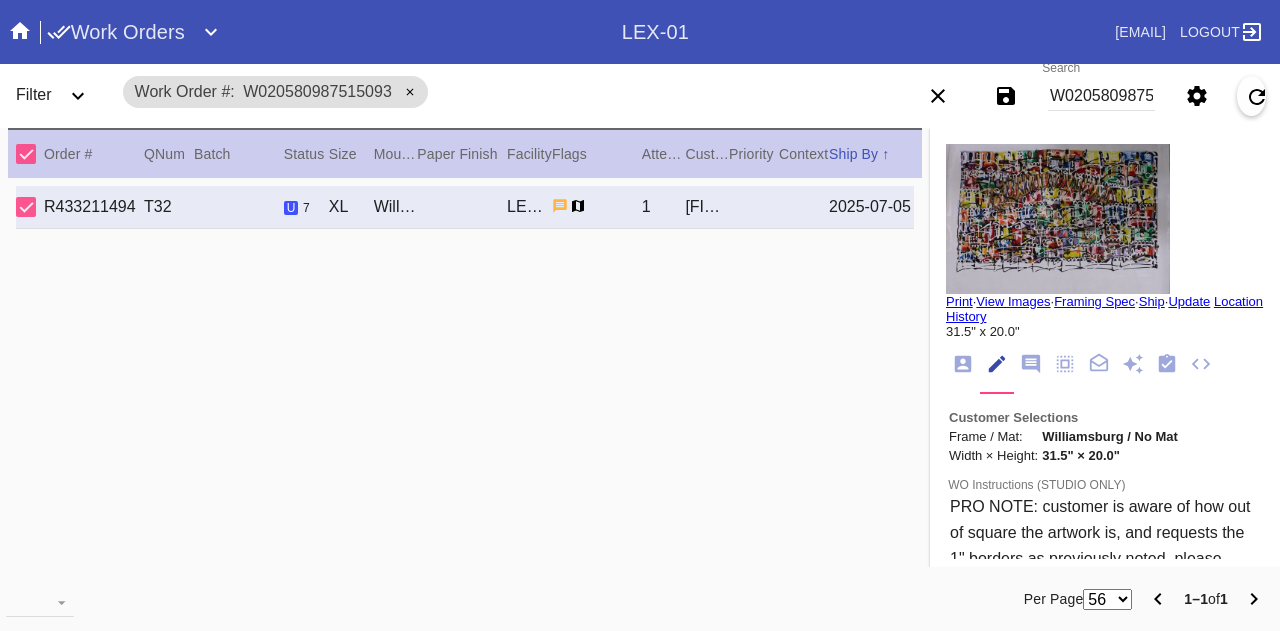 click on "Print" at bounding box center (959, 301) 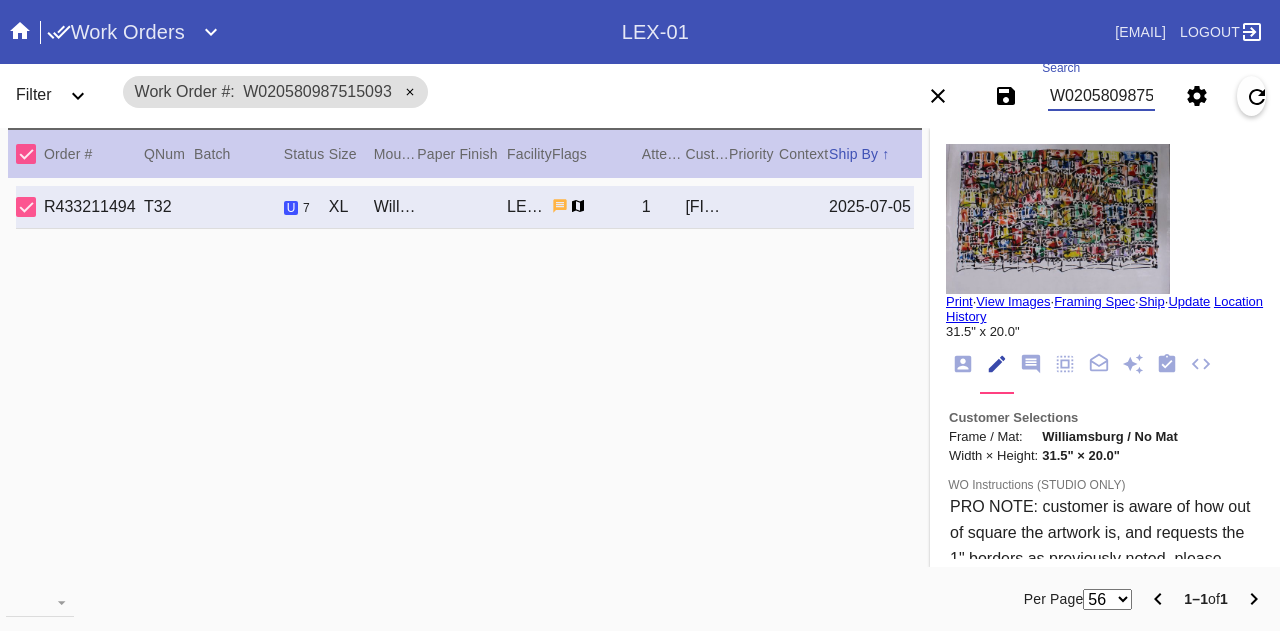 click on "W020580987515093" at bounding box center (1101, 96) 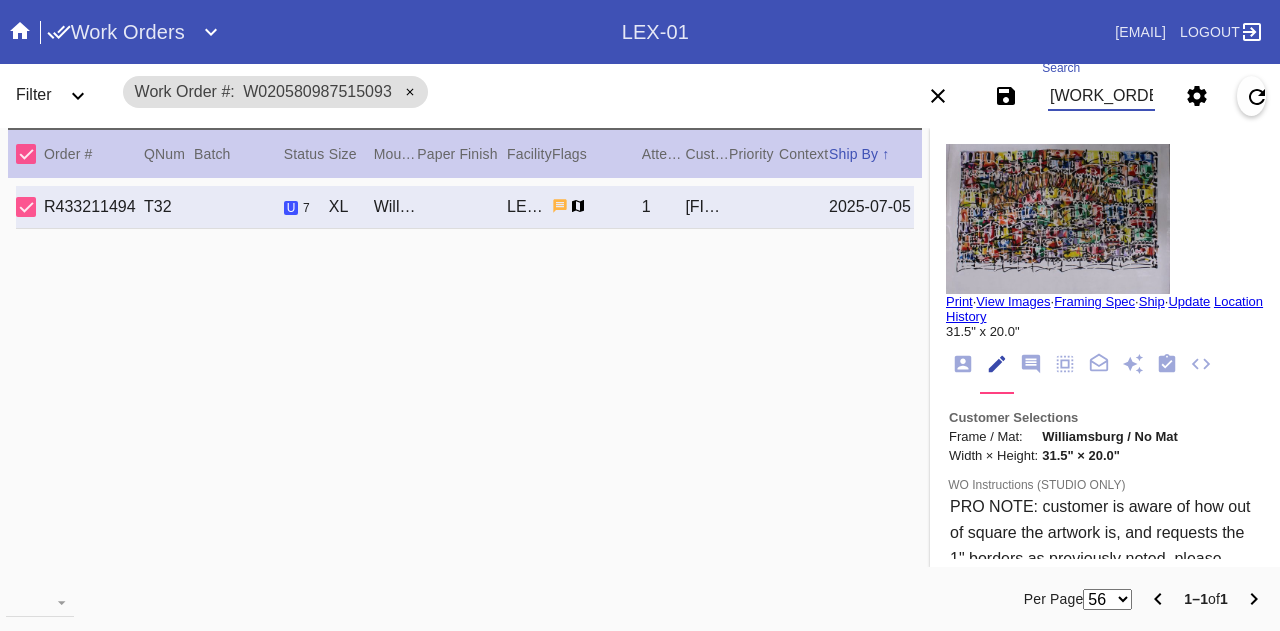 scroll, scrollTop: 0, scrollLeft: 45, axis: horizontal 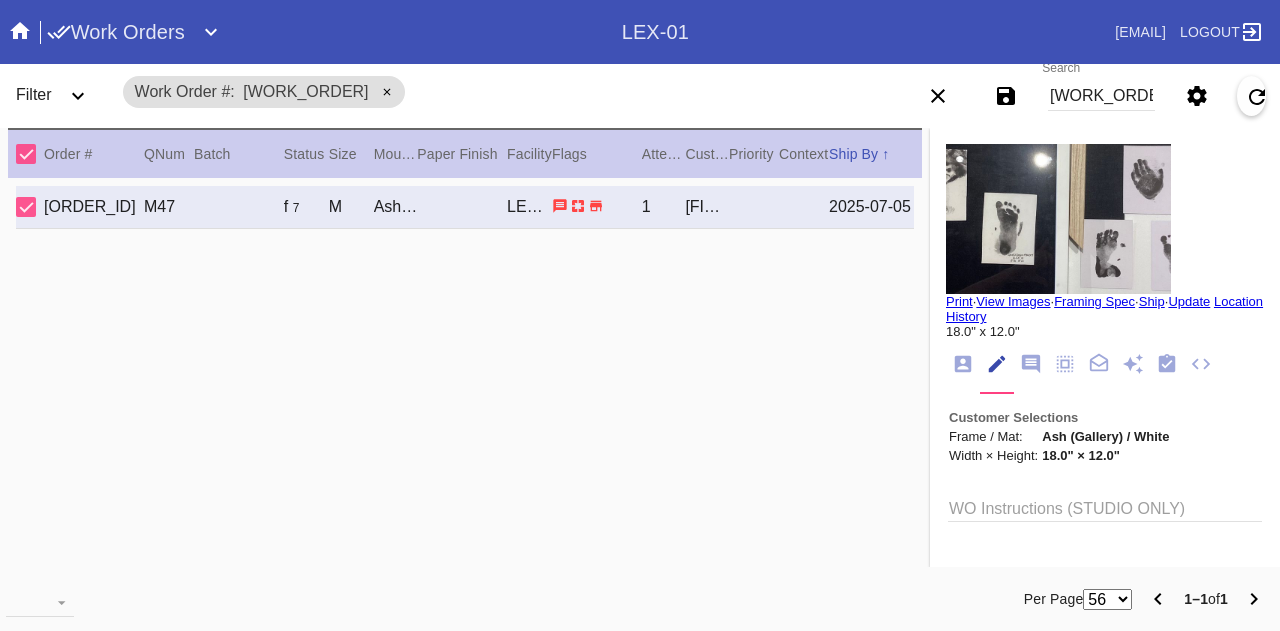 click on "View Images" at bounding box center [1013, 301] 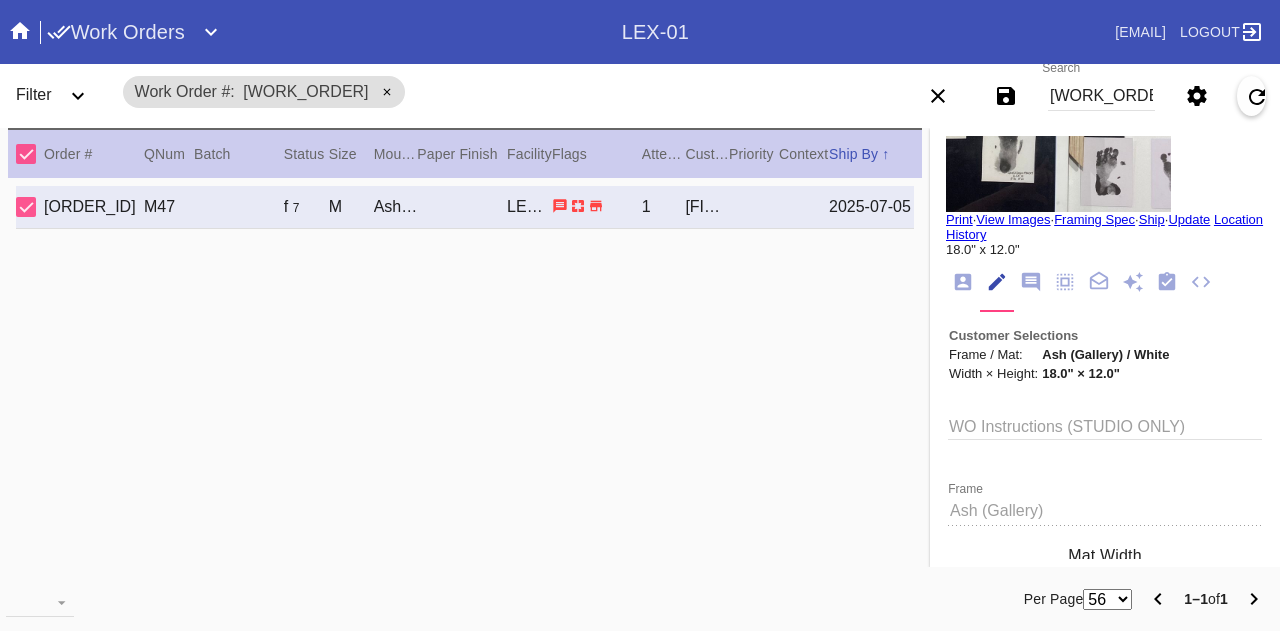 scroll, scrollTop: 77, scrollLeft: 0, axis: vertical 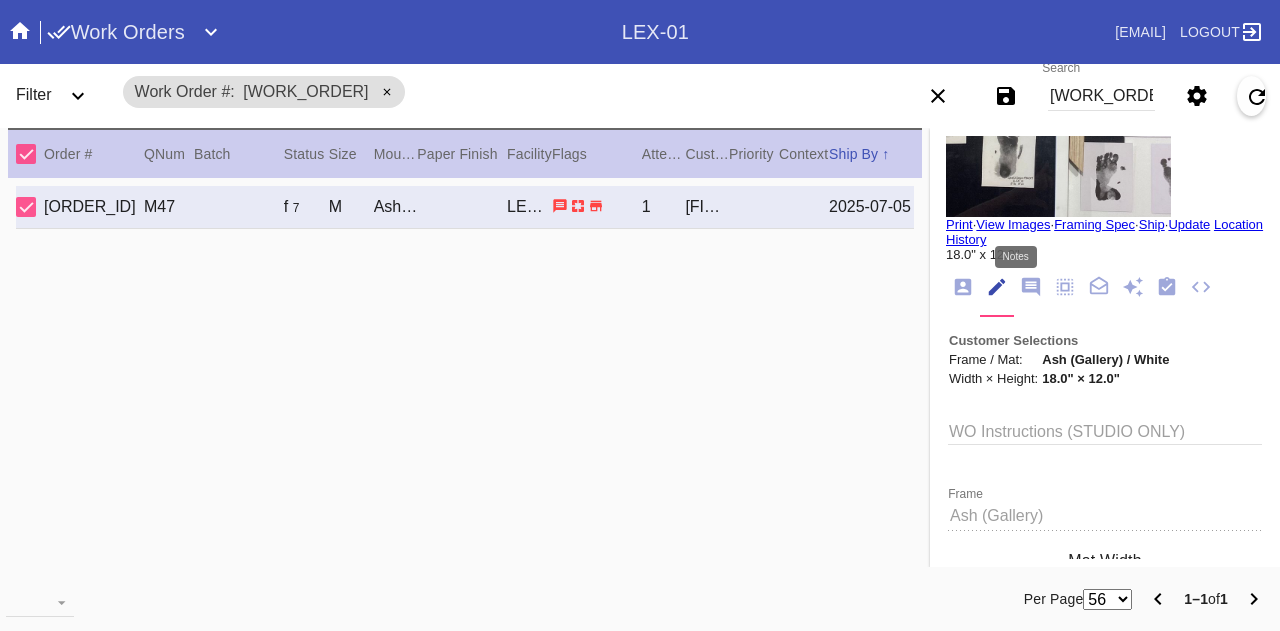 click at bounding box center (1031, 287) 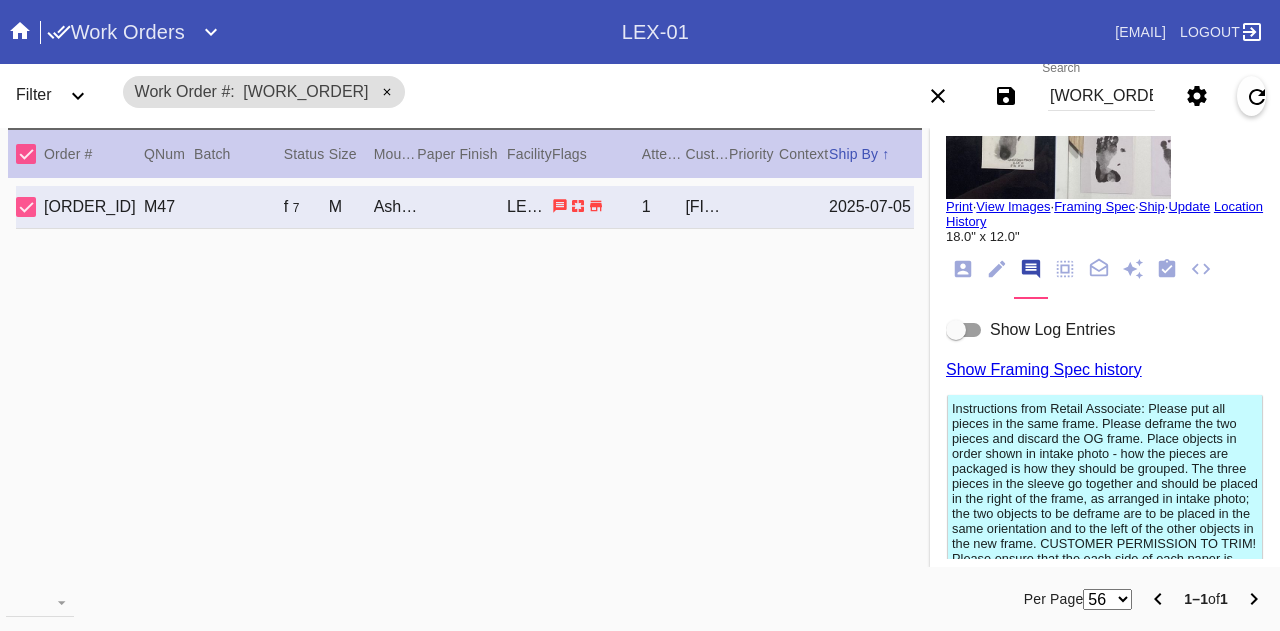 scroll, scrollTop: 0, scrollLeft: 0, axis: both 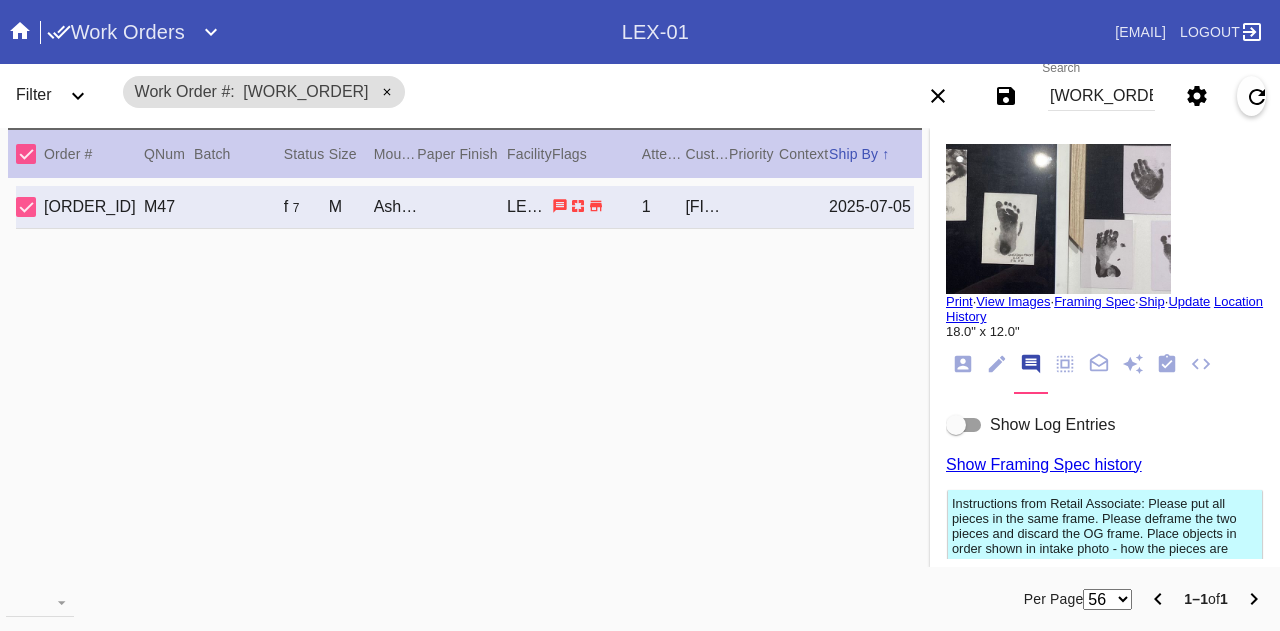 click on "View Images" at bounding box center (1013, 301) 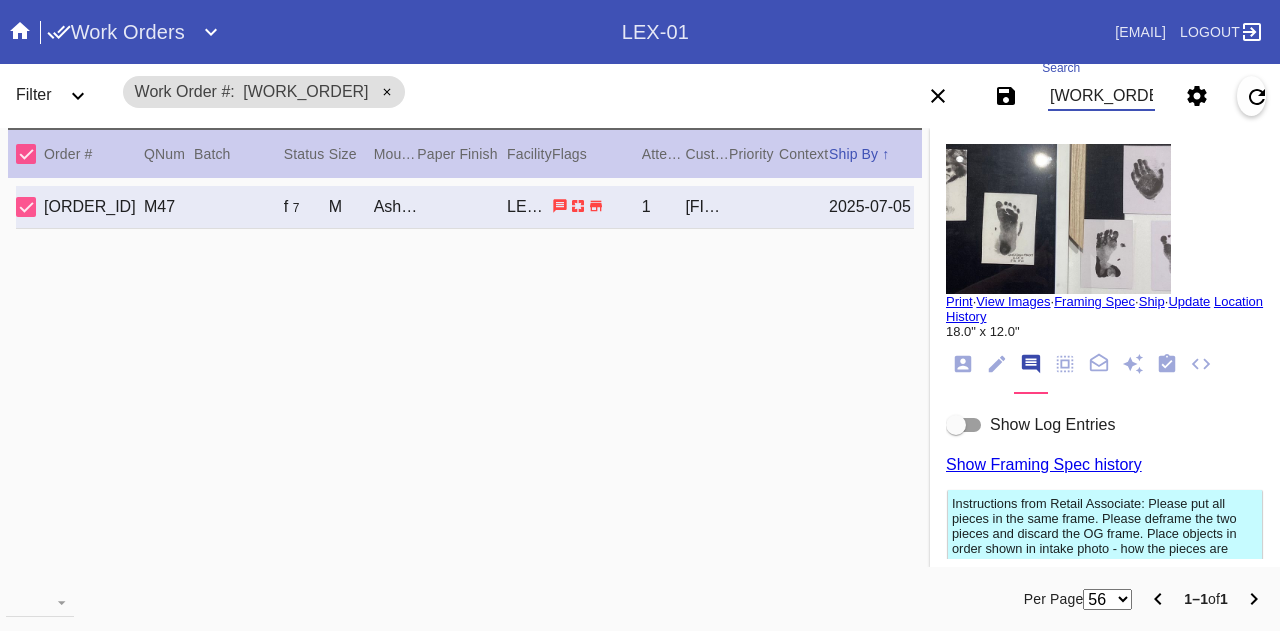 click on "[WORK_ORDER]" at bounding box center (1101, 96) 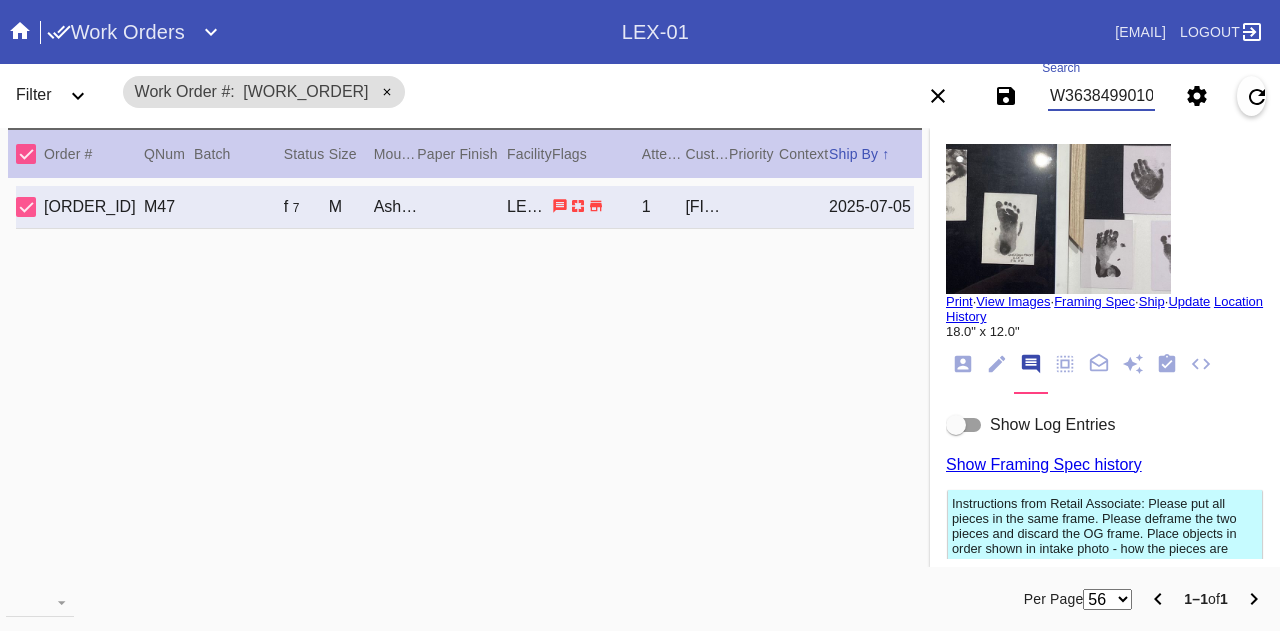 scroll, scrollTop: 0, scrollLeft: 45, axis: horizontal 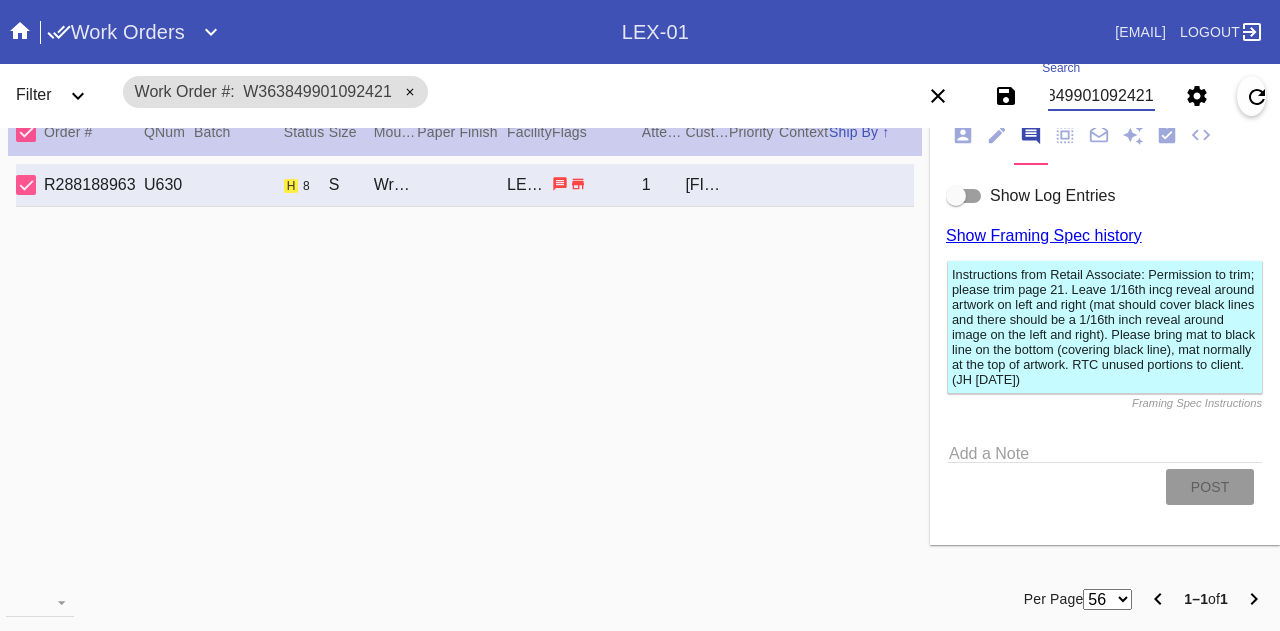 type on "W363849901092421" 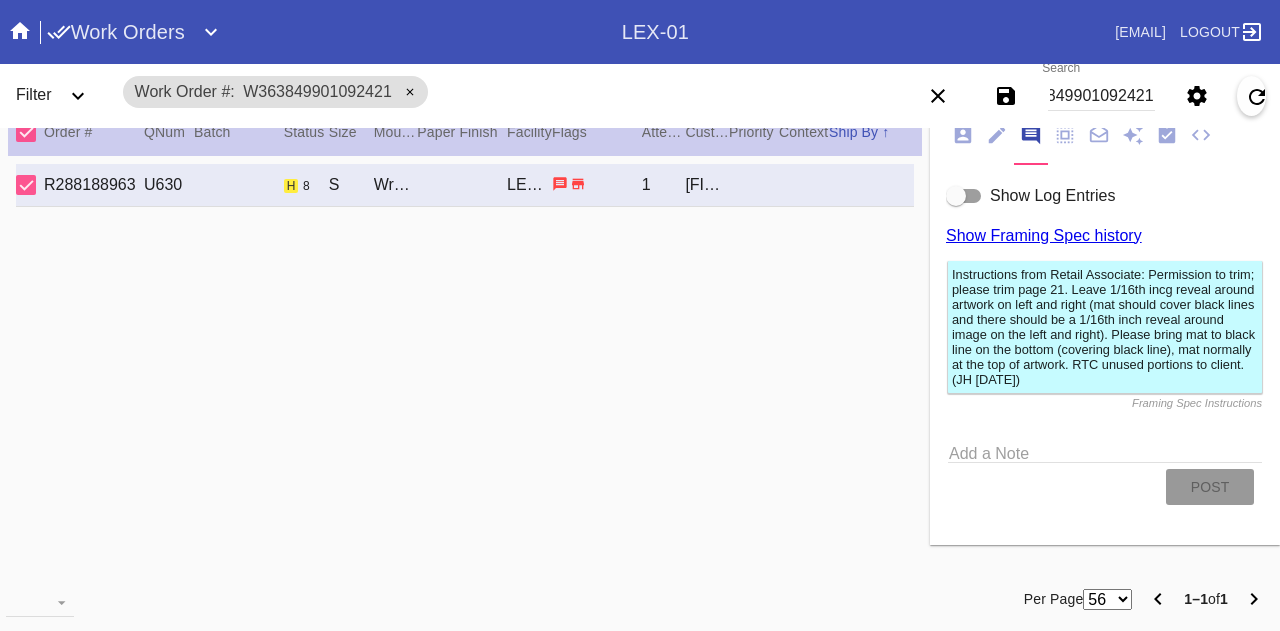 scroll, scrollTop: 0, scrollLeft: 0, axis: both 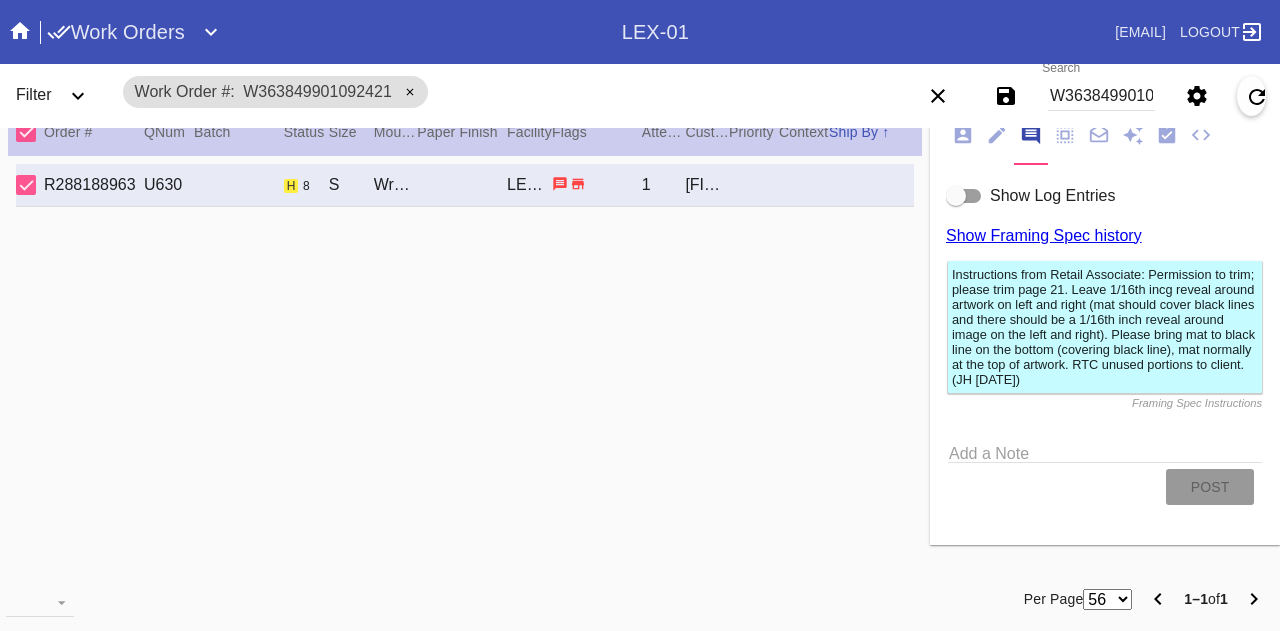 click on "Show Log Entries" at bounding box center (1052, 195) 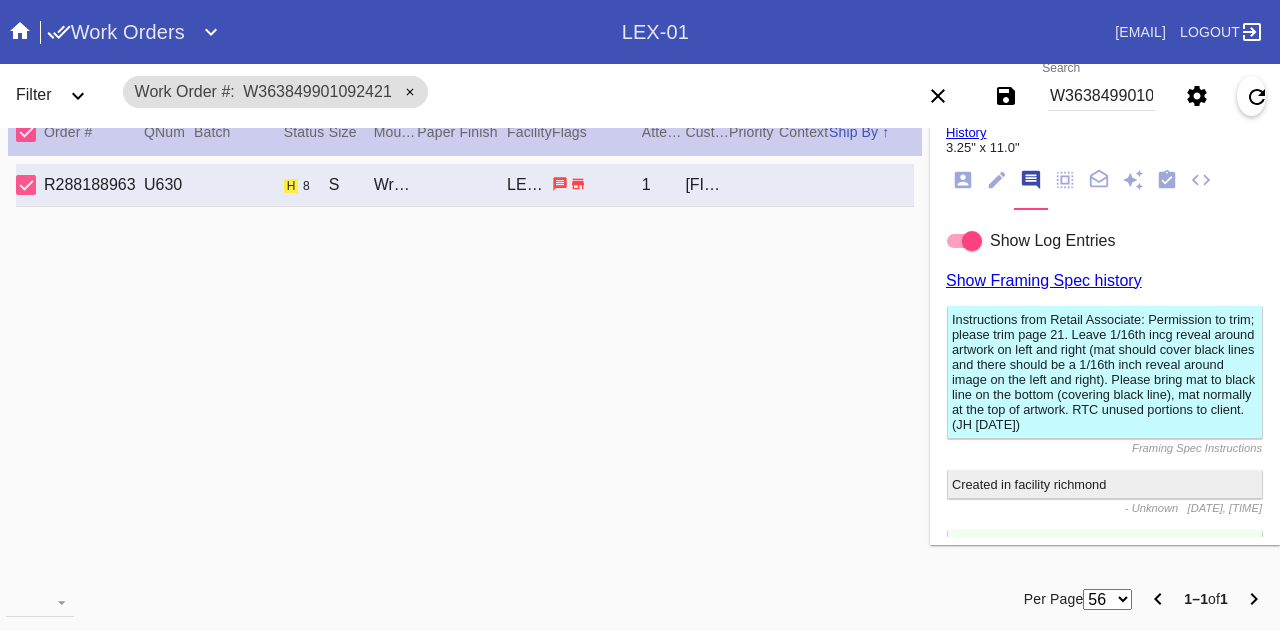 scroll, scrollTop: 0, scrollLeft: 0, axis: both 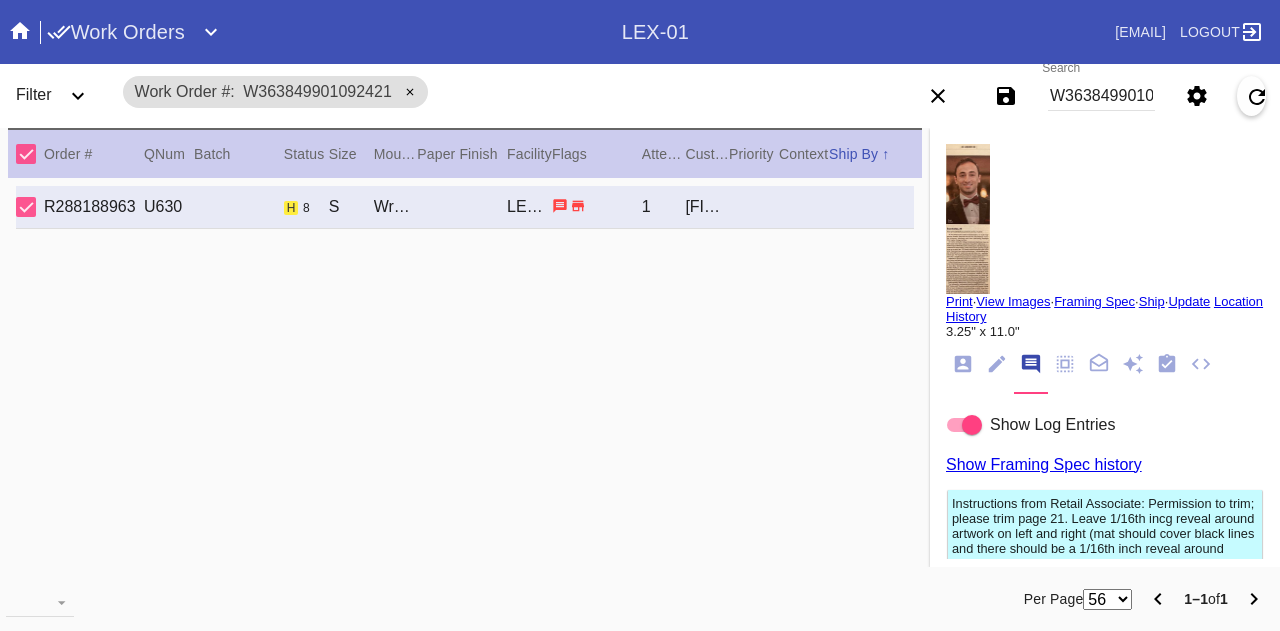 click at bounding box center (968, 219) 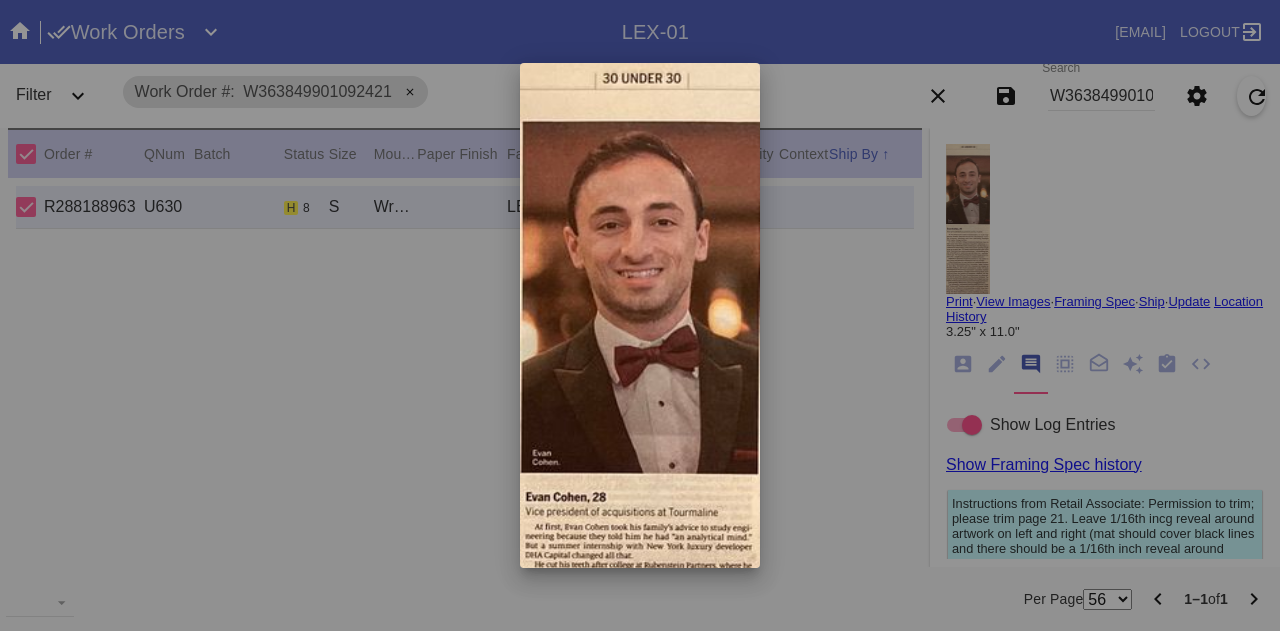 click at bounding box center [640, 315] 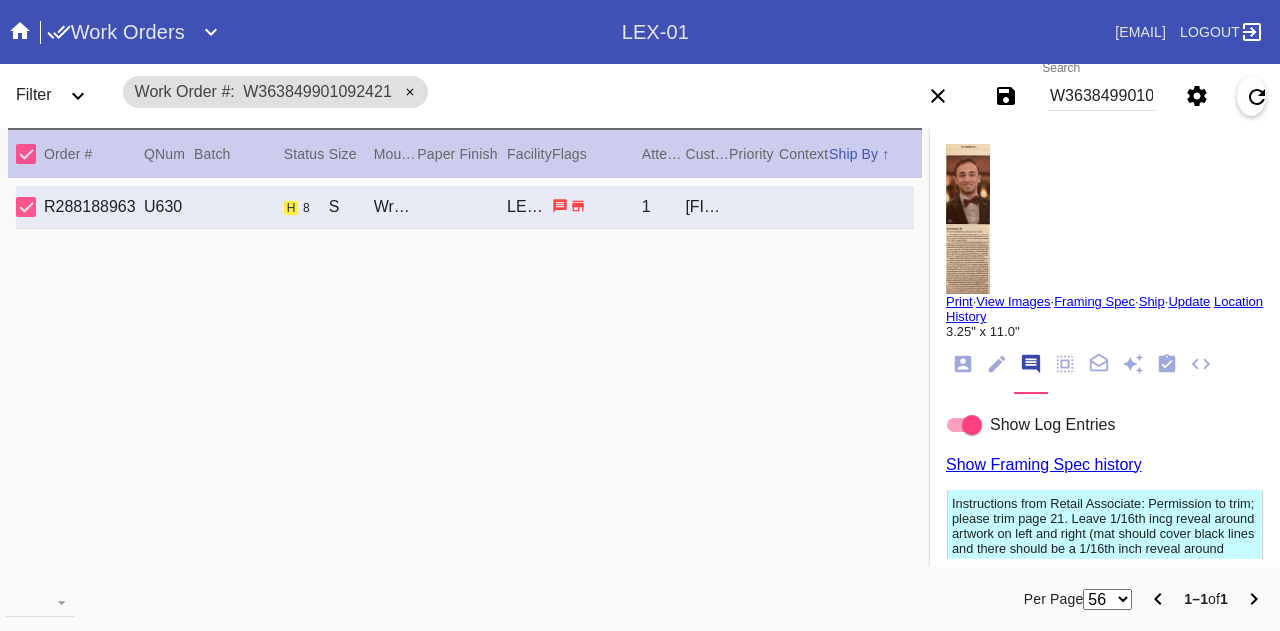 click at bounding box center [968, 219] 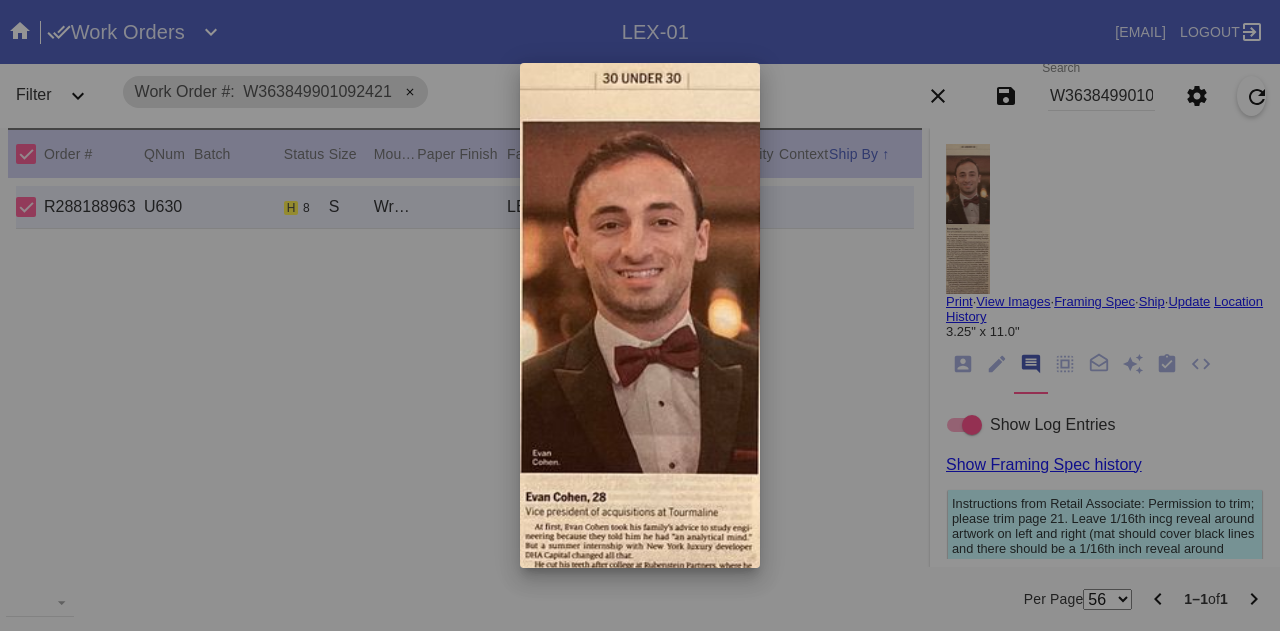 click at bounding box center (640, 315) 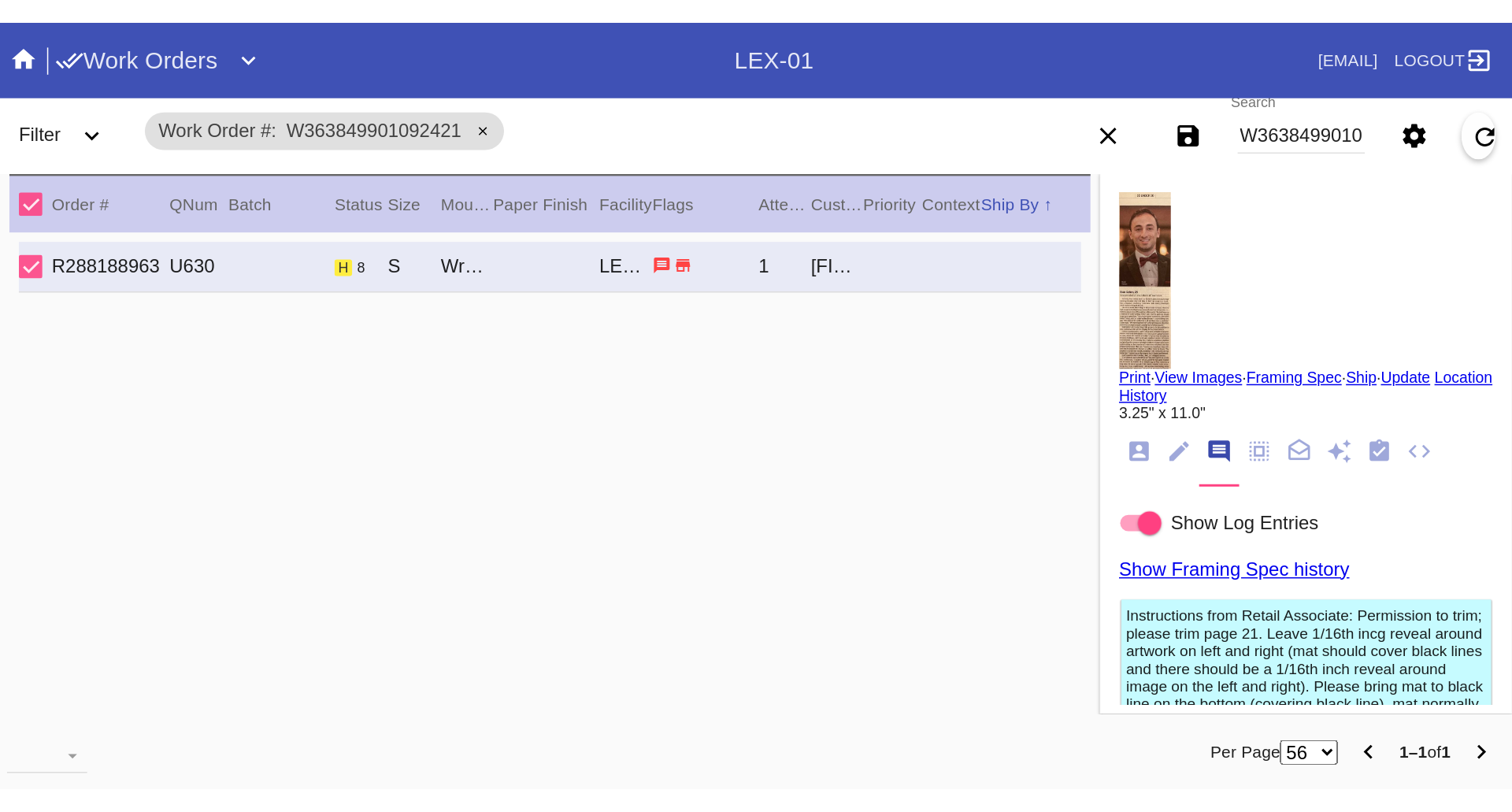 scroll, scrollTop: 96, scrollLeft: 0, axis: vertical 